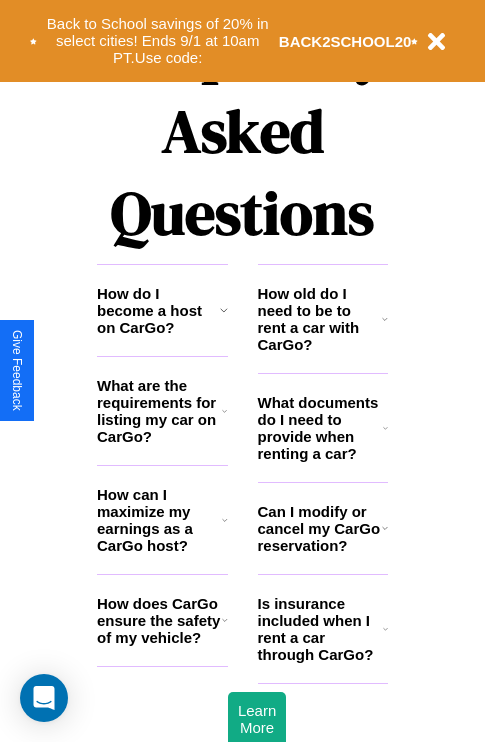 scroll, scrollTop: 2423, scrollLeft: 0, axis: vertical 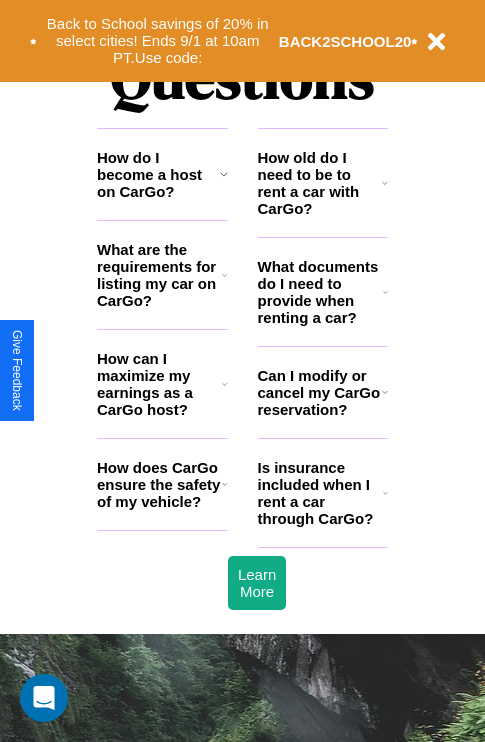 click on "How can I maximize my earnings as a CarGo host?" at bounding box center [159, 384] 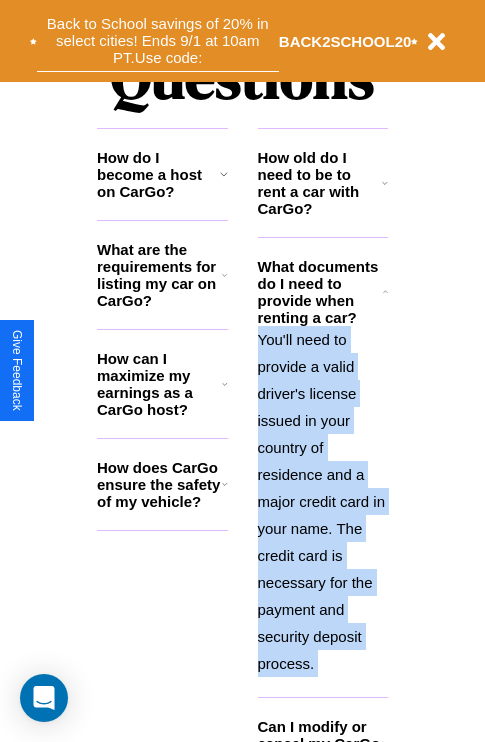 click on "Back to School savings of 20% in select cities! Ends 9/1 at 10am PT.  Use code:" at bounding box center [158, 41] 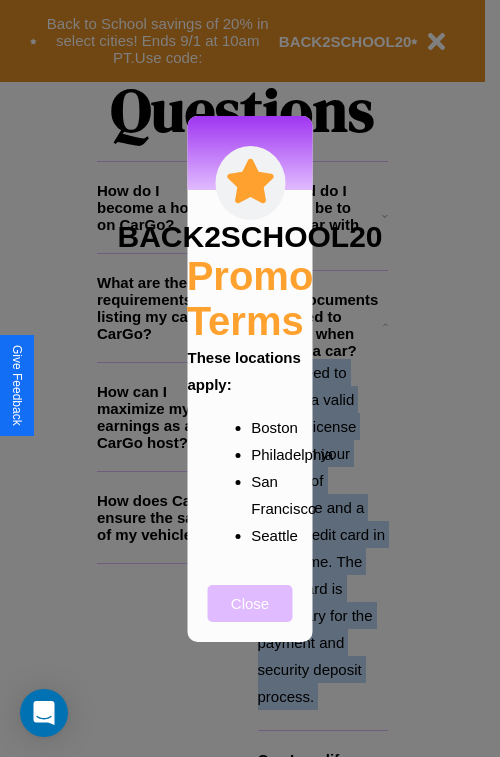 click on "Close" at bounding box center (250, 603) 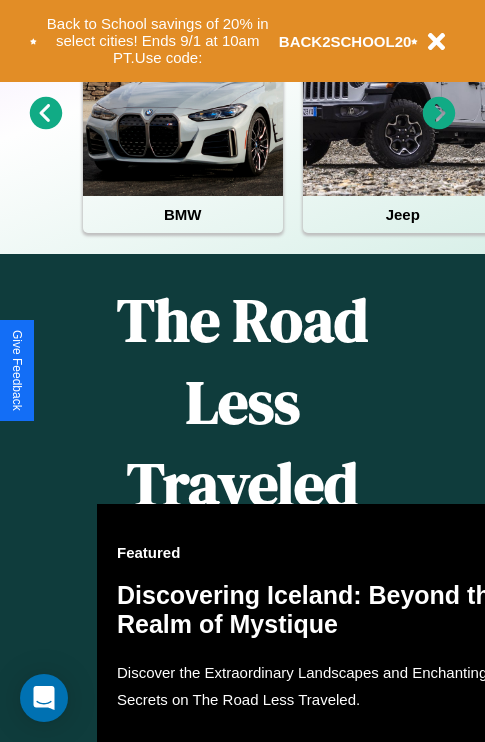 scroll, scrollTop: 308, scrollLeft: 0, axis: vertical 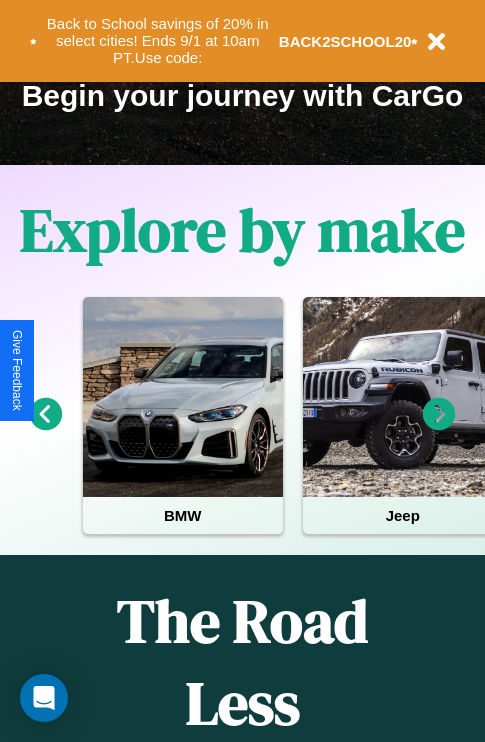 click 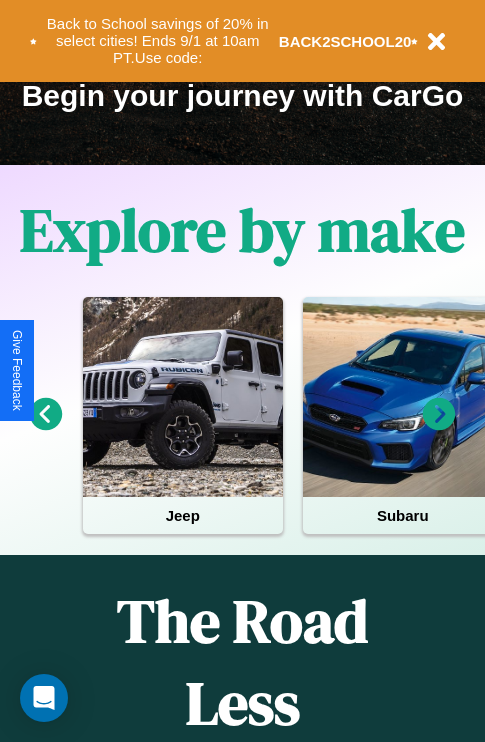 click 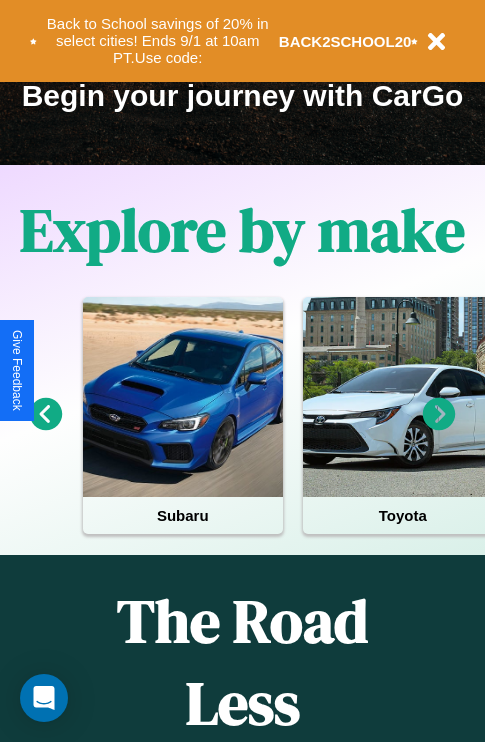 click 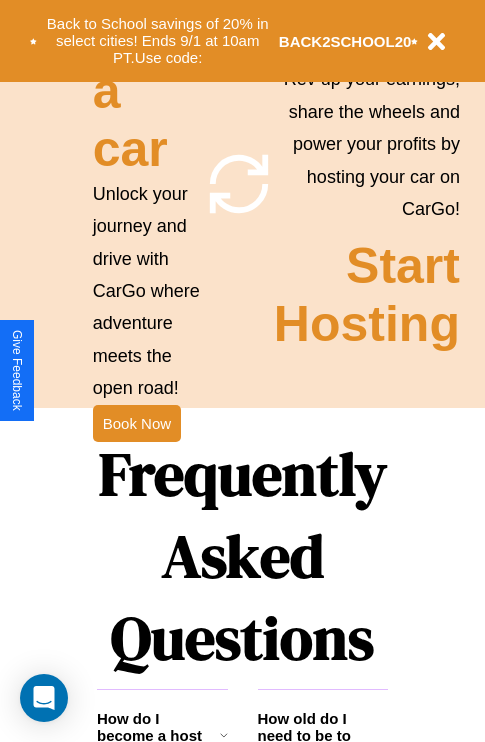 scroll, scrollTop: 1947, scrollLeft: 0, axis: vertical 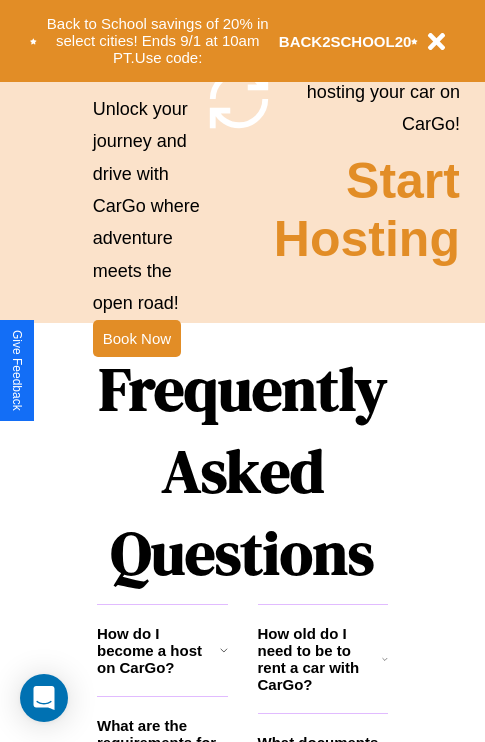 click on "Frequently Asked Questions" at bounding box center (242, 471) 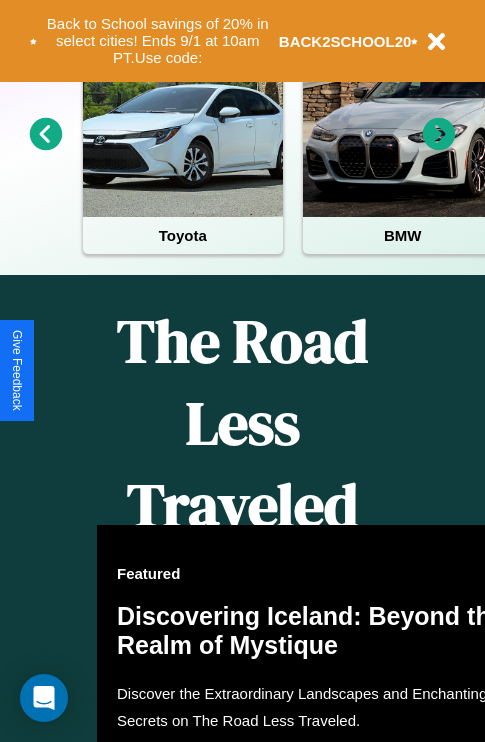 scroll, scrollTop: 0, scrollLeft: 0, axis: both 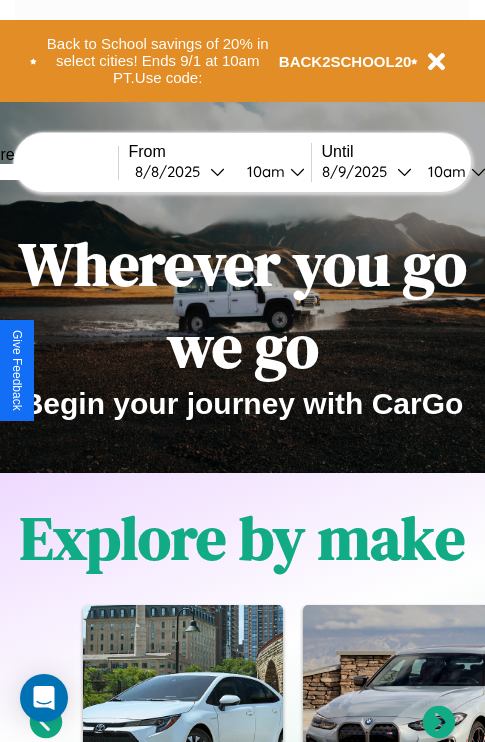 click at bounding box center (43, 172) 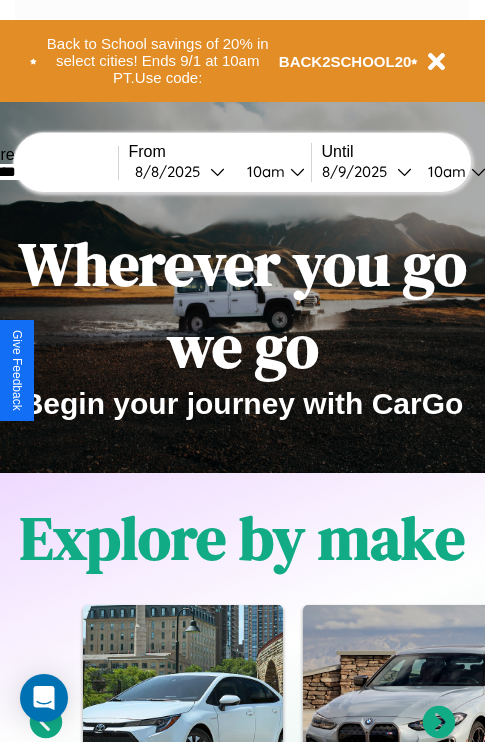 type on "********" 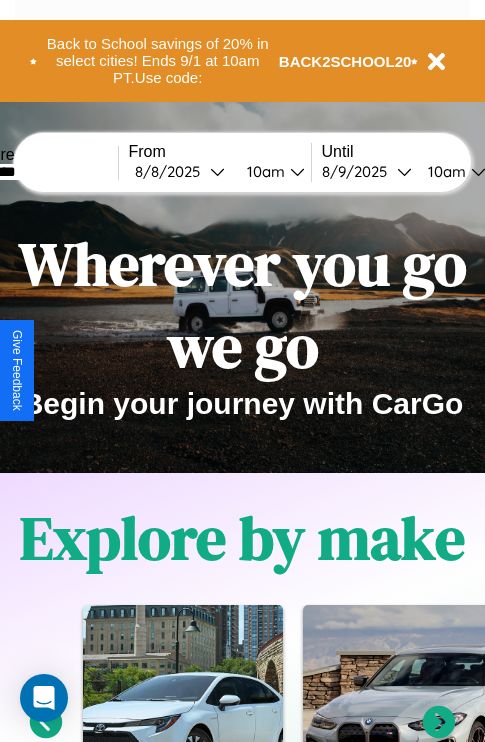 click on "8 / 8 / 2025" at bounding box center (172, 171) 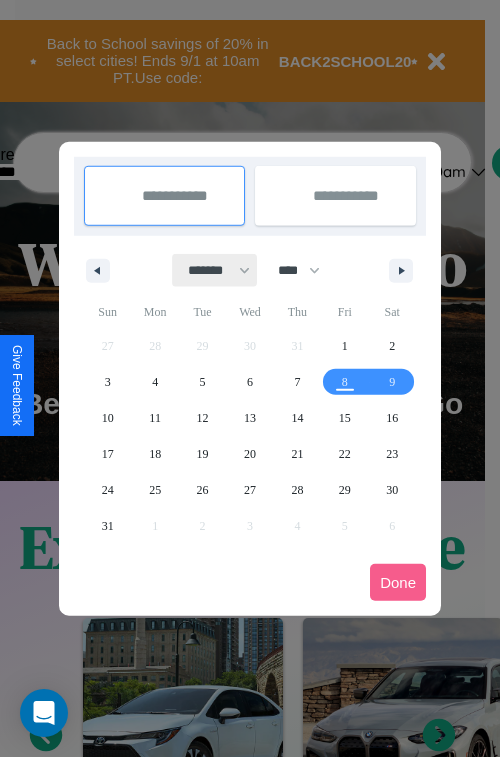 click on "******* ******** ***** ***** *** **** **** ****** ********* ******* ******** ********" at bounding box center [215, 270] 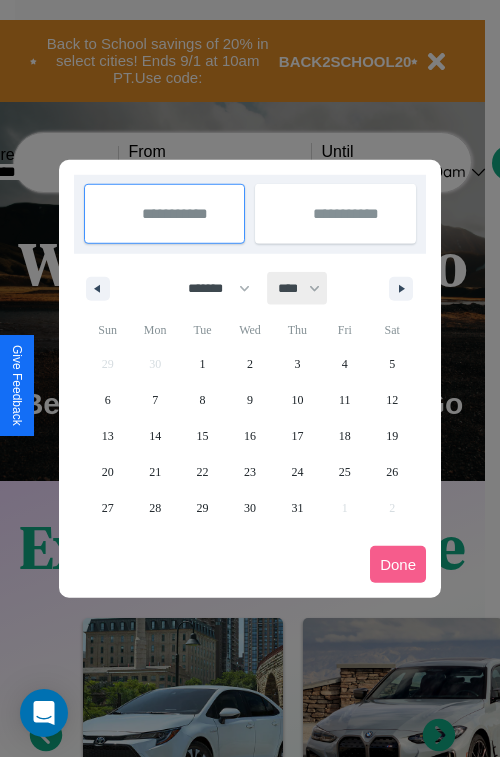 click on "**** **** **** **** **** **** **** **** **** **** **** **** **** **** **** **** **** **** **** **** **** **** **** **** **** **** **** **** **** **** **** **** **** **** **** **** **** **** **** **** **** **** **** **** **** **** **** **** **** **** **** **** **** **** **** **** **** **** **** **** **** **** **** **** **** **** **** **** **** **** **** **** **** **** **** **** **** **** **** **** **** **** **** **** **** **** **** **** **** **** **** **** **** **** **** **** **** **** **** **** **** **** **** **** **** **** **** **** **** **** **** **** **** **** **** **** **** **** **** **** ****" at bounding box center (298, 288) 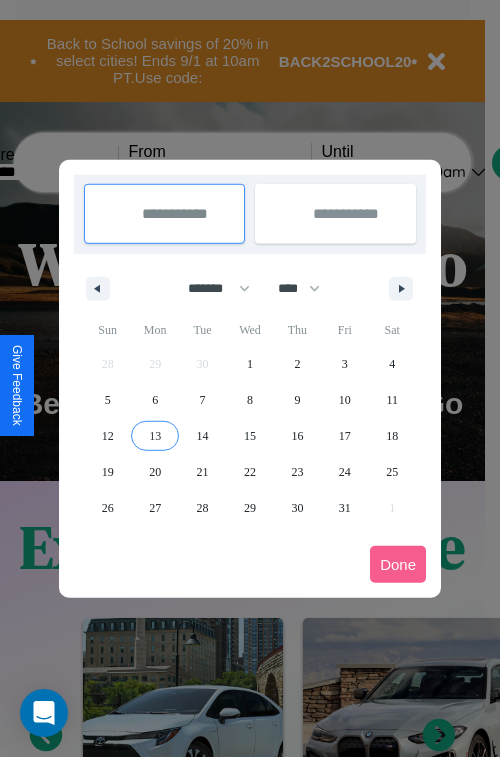 click on "13" at bounding box center [155, 436] 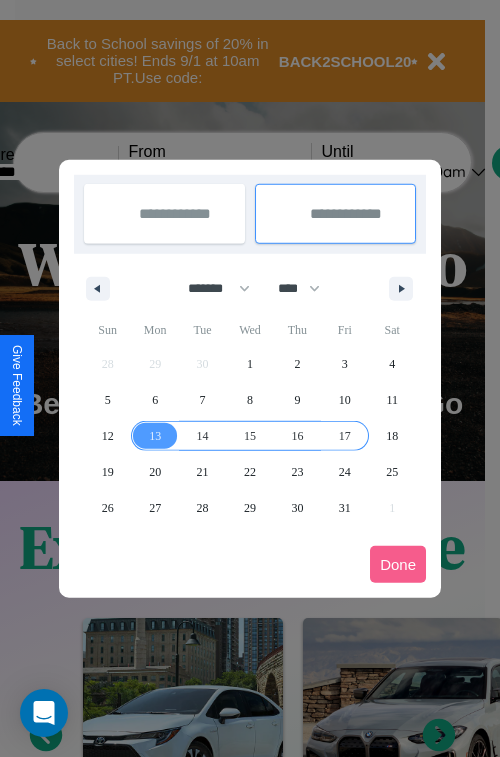 click on "17" at bounding box center [345, 436] 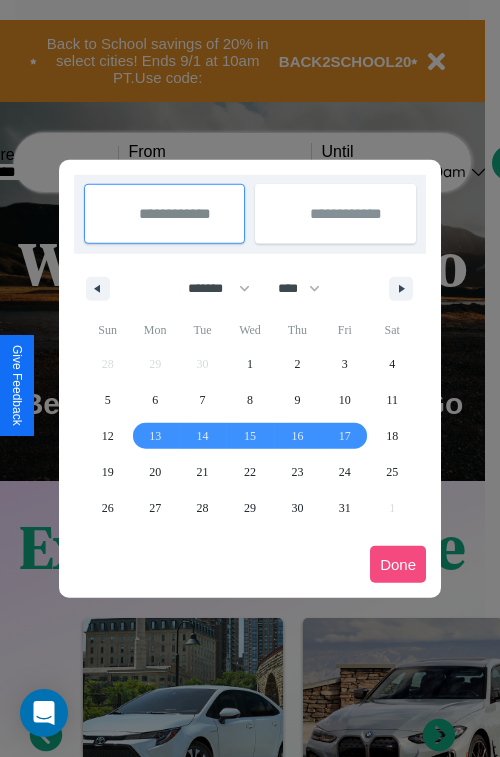 click on "Done" at bounding box center [398, 564] 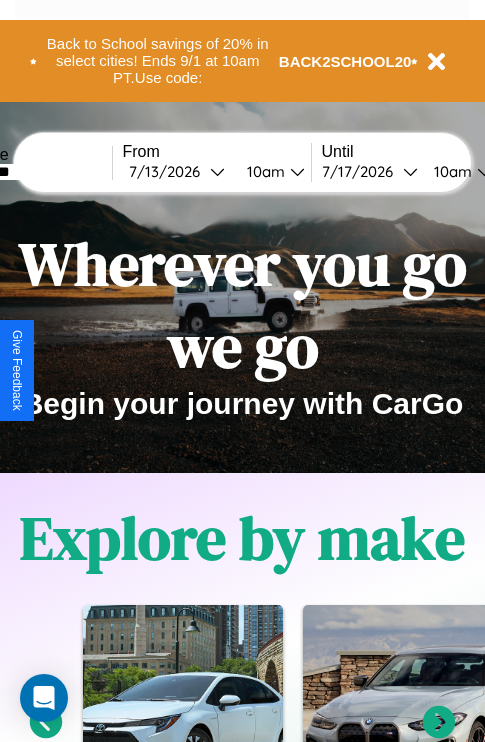 click on "10am" at bounding box center (263, 171) 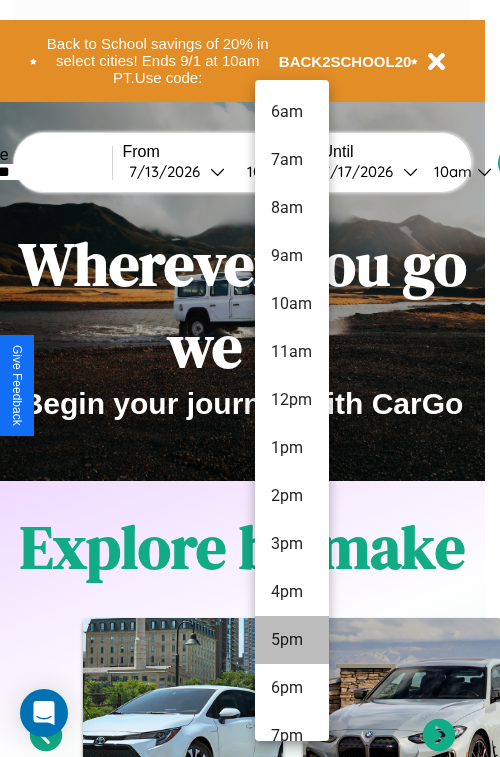 click on "5pm" at bounding box center [292, 640] 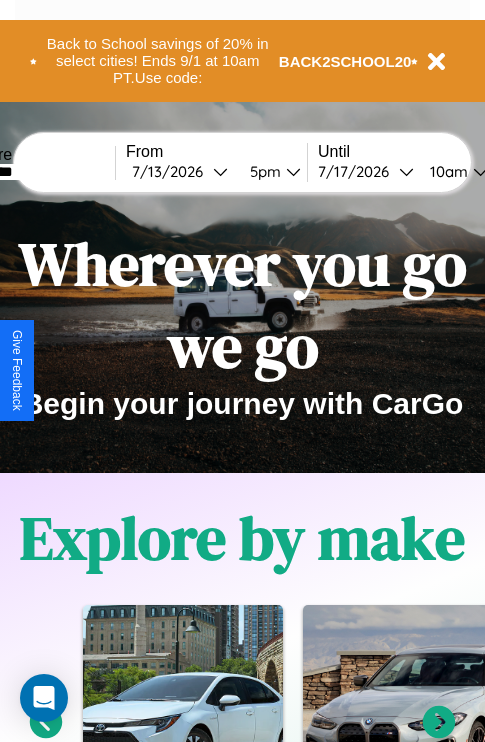 click on "10am" at bounding box center (446, 171) 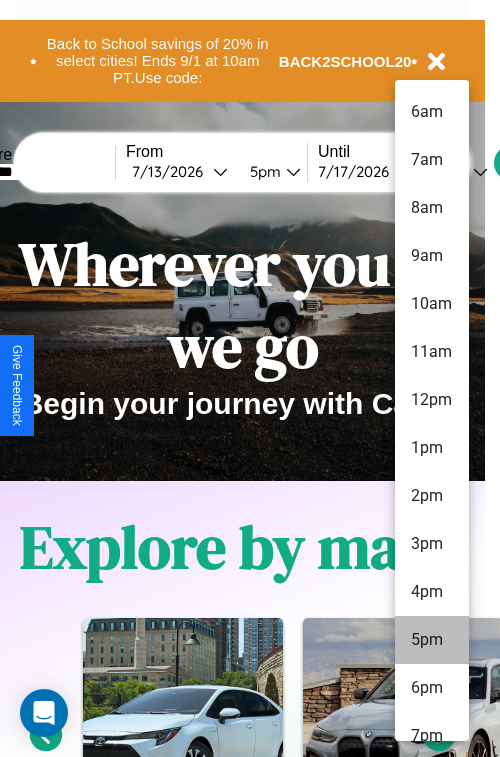 click on "5pm" at bounding box center (432, 640) 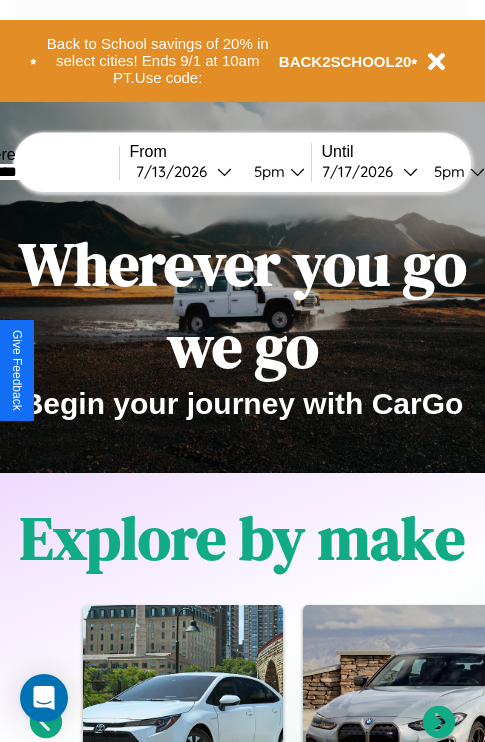 scroll, scrollTop: 0, scrollLeft: 67, axis: horizontal 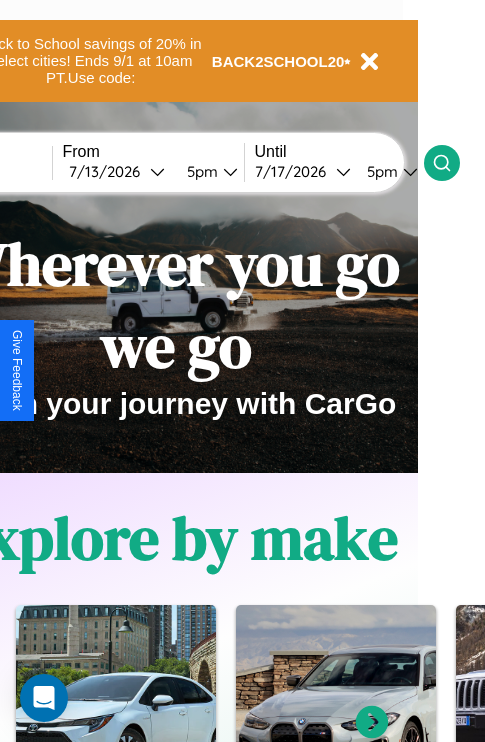 click 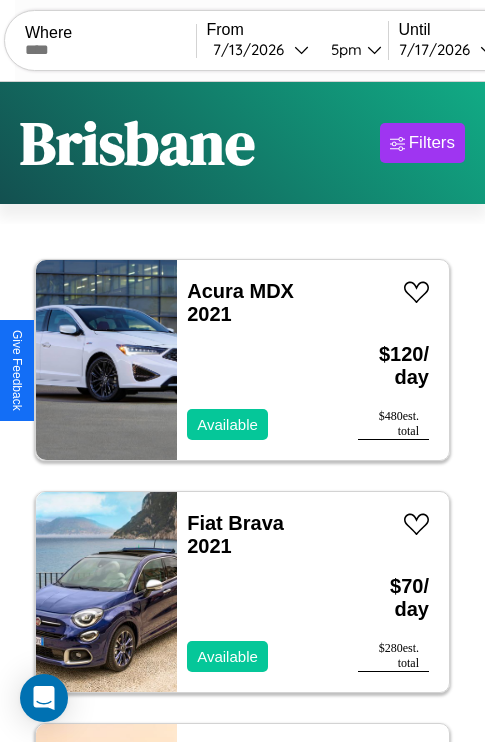 scroll, scrollTop: 95, scrollLeft: 0, axis: vertical 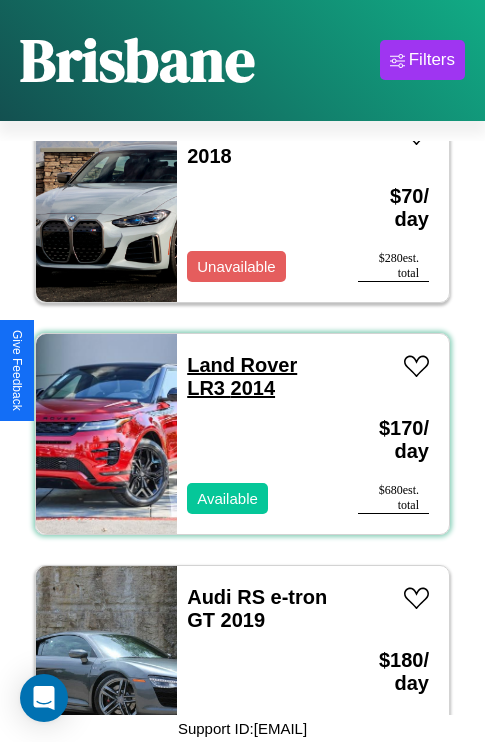 click on "Land Rover   LR3   2014" at bounding box center (242, 376) 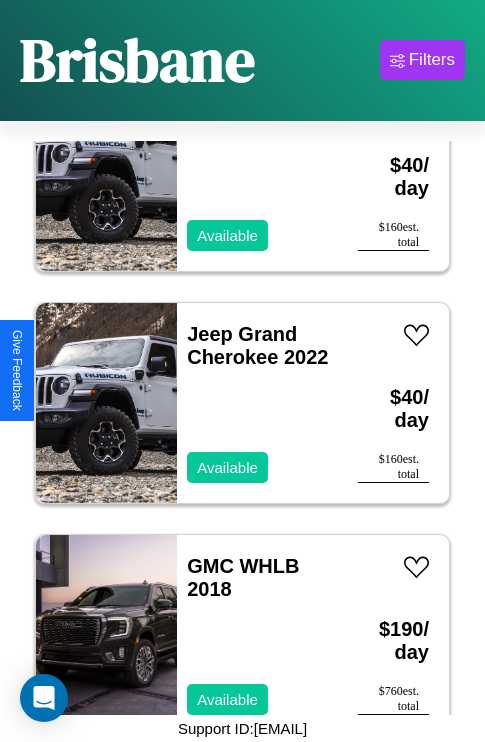 scroll, scrollTop: 3787, scrollLeft: 0, axis: vertical 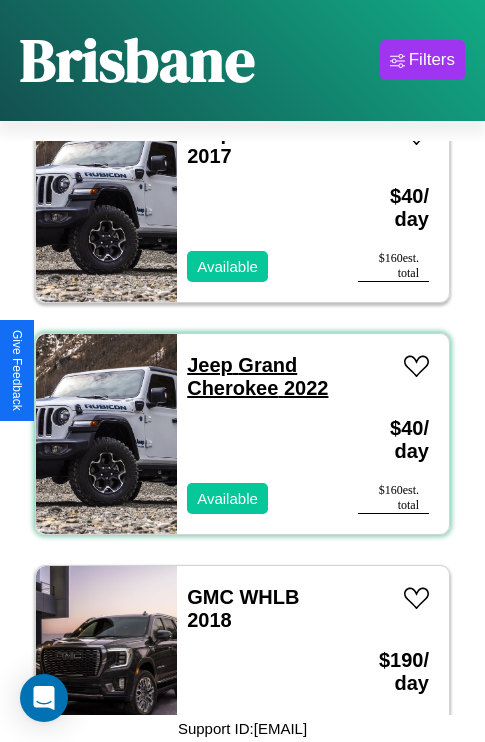 click on "Jeep   Grand Cherokee   2022" at bounding box center [257, 376] 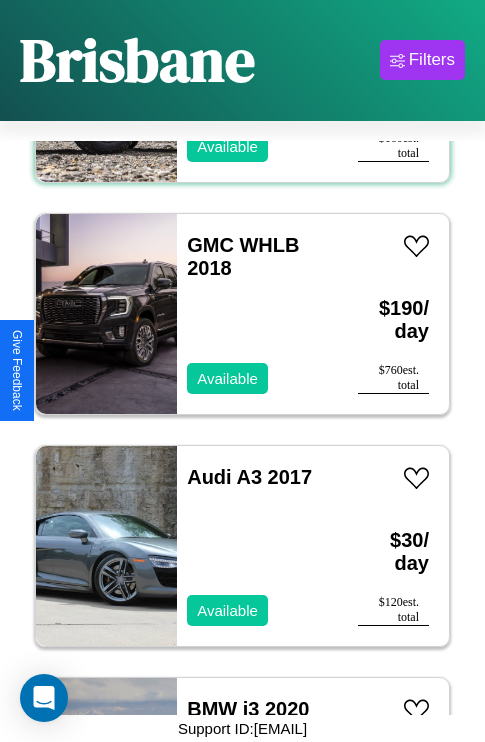 scroll, scrollTop: 4947, scrollLeft: 0, axis: vertical 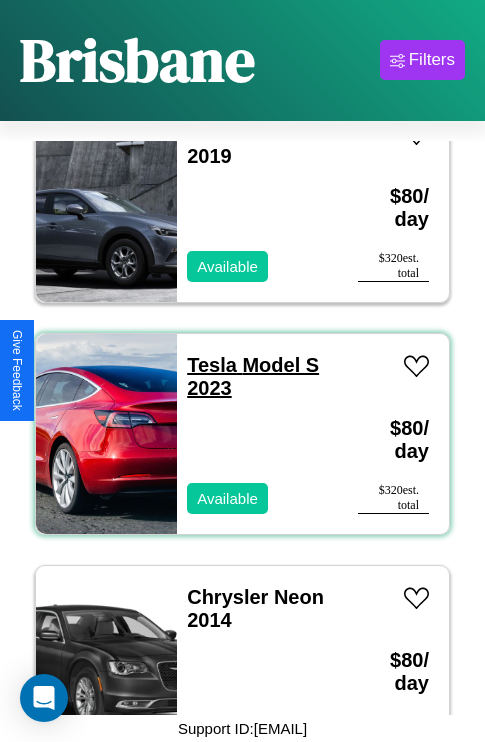 click on "Tesla   Model S   2023" at bounding box center (253, 376) 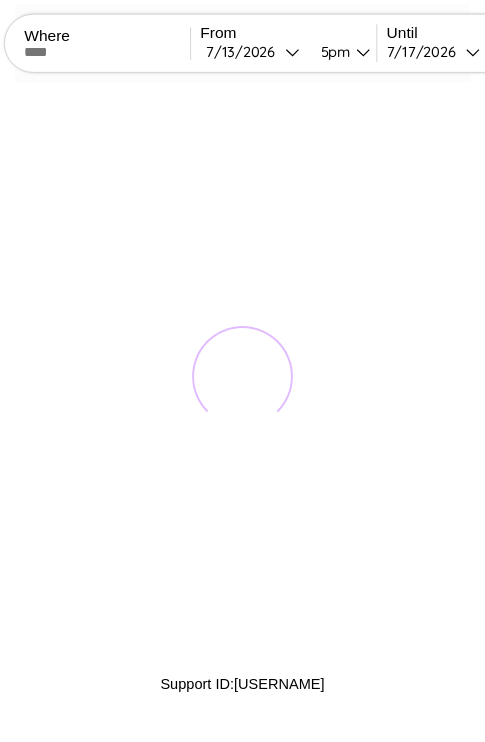 scroll, scrollTop: 0, scrollLeft: 0, axis: both 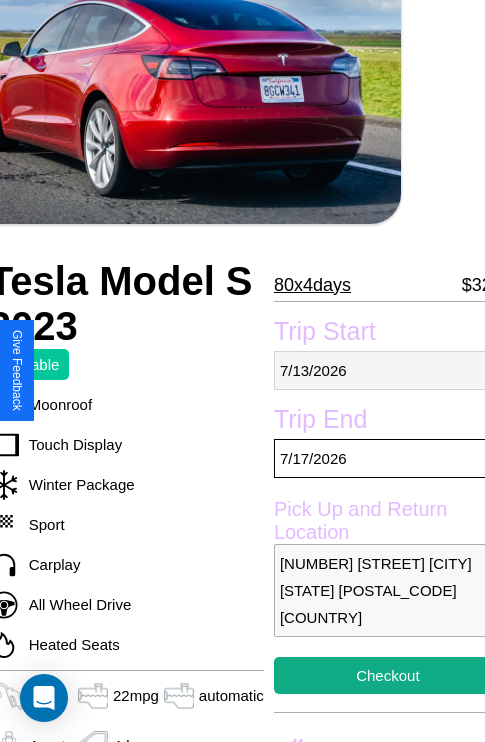 click on "[MONTH] / [DAY] / [YEAR]" at bounding box center [388, 370] 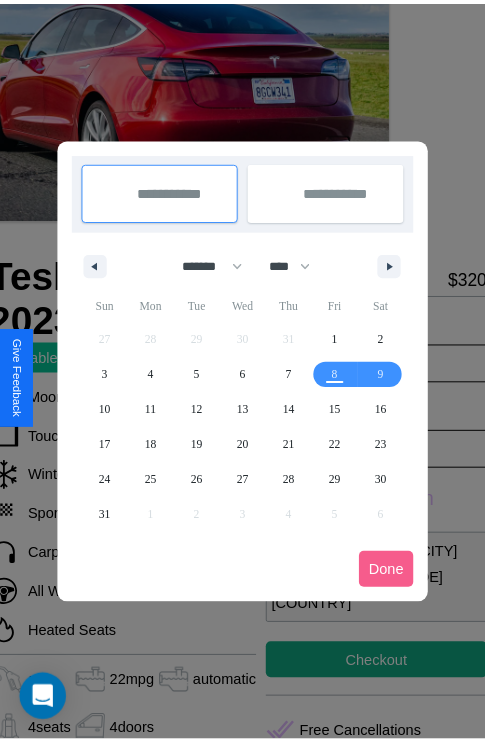 scroll, scrollTop: 0, scrollLeft: 84, axis: horizontal 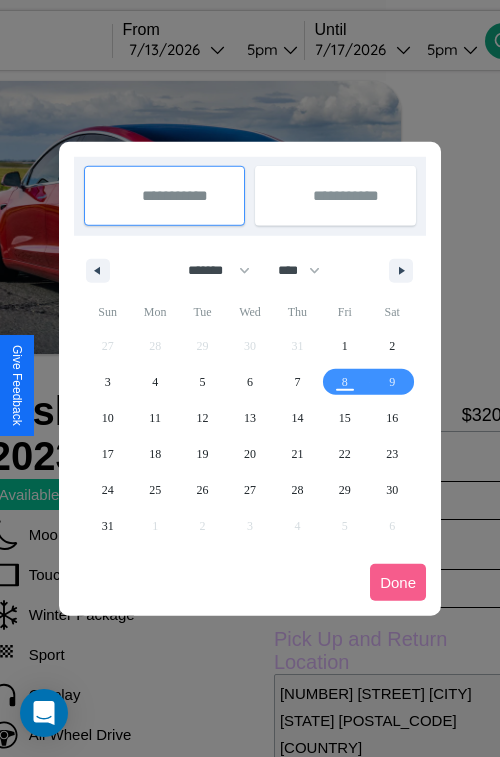 click at bounding box center [250, 378] 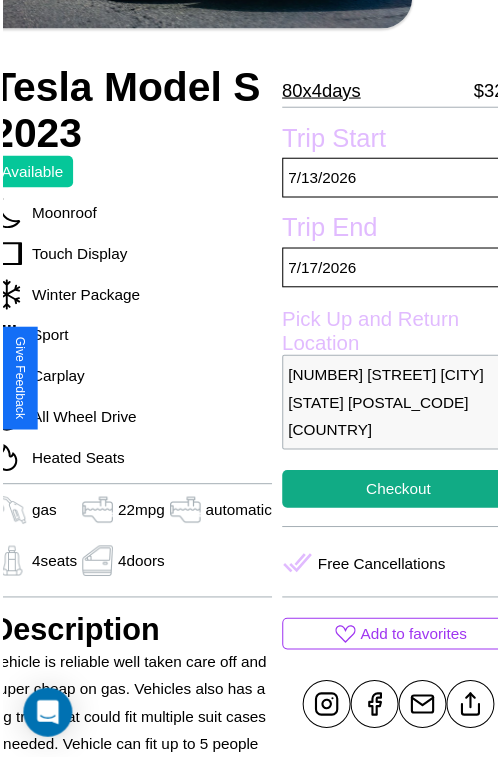 scroll, scrollTop: 550, scrollLeft: 84, axis: both 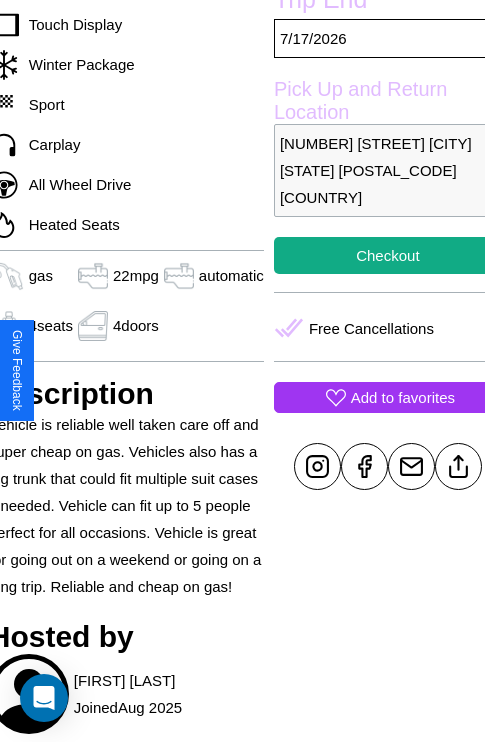 click on "Add to favorites" at bounding box center (403, 397) 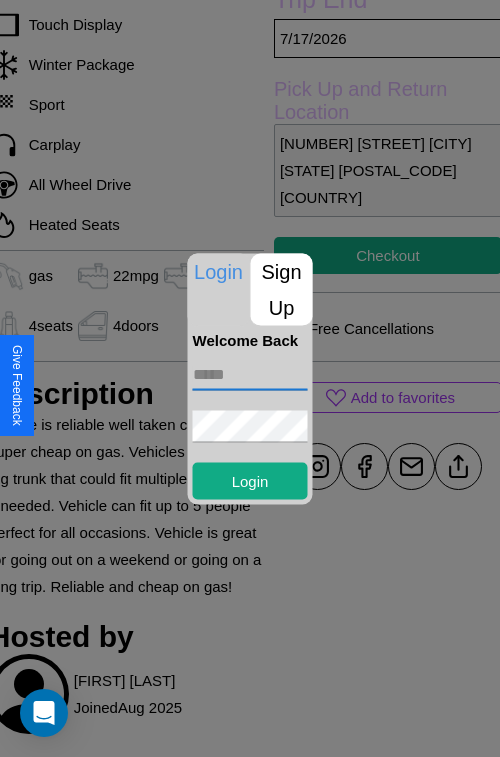 click at bounding box center [250, 374] 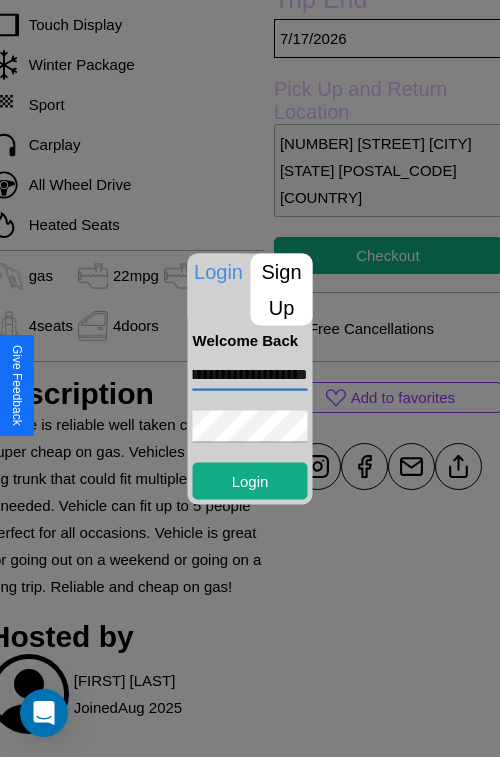 scroll, scrollTop: 0, scrollLeft: 66, axis: horizontal 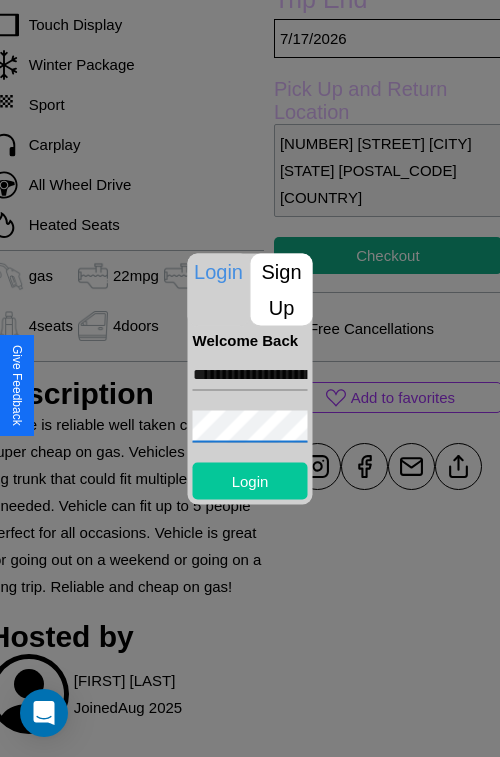 click on "Login" at bounding box center [250, 480] 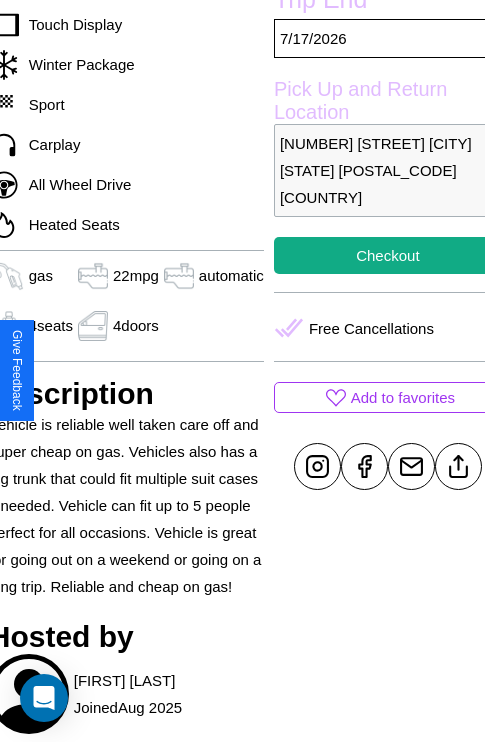 scroll, scrollTop: 408, scrollLeft: 84, axis: both 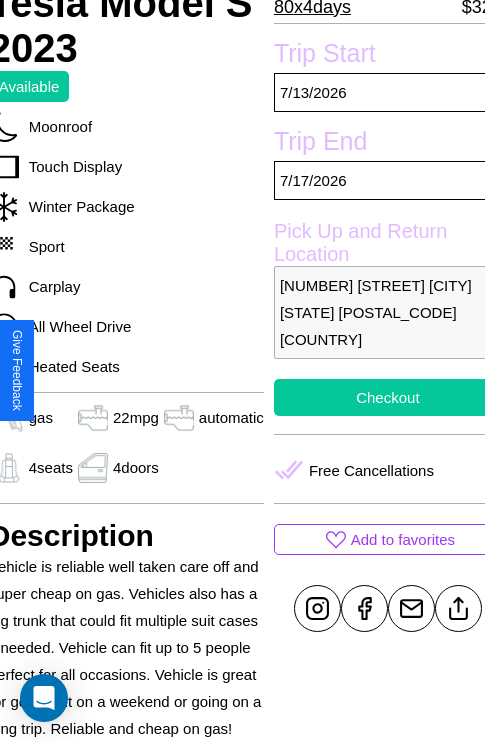 click on "Checkout" at bounding box center (388, 397) 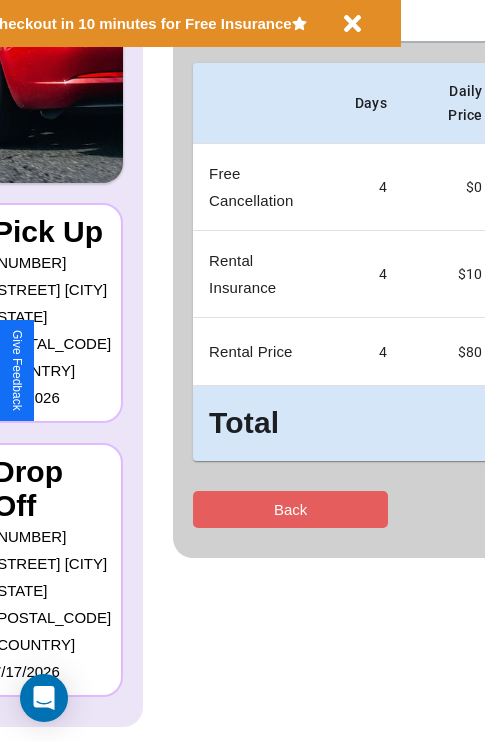 scroll, scrollTop: 0, scrollLeft: 0, axis: both 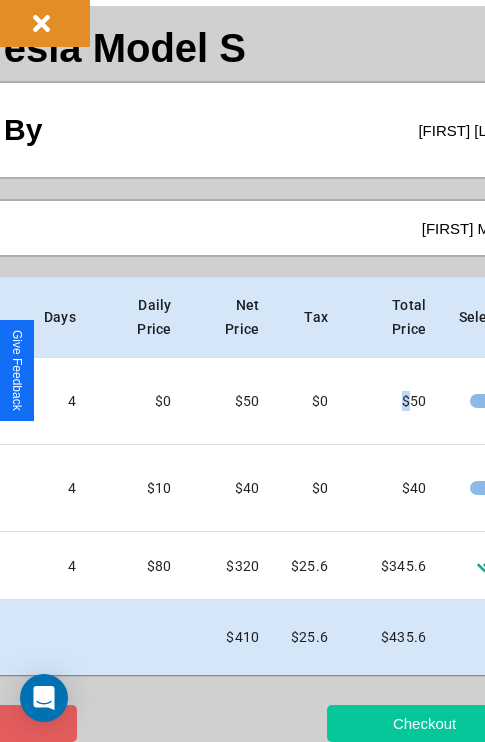 click on "Checkout" at bounding box center [424, 723] 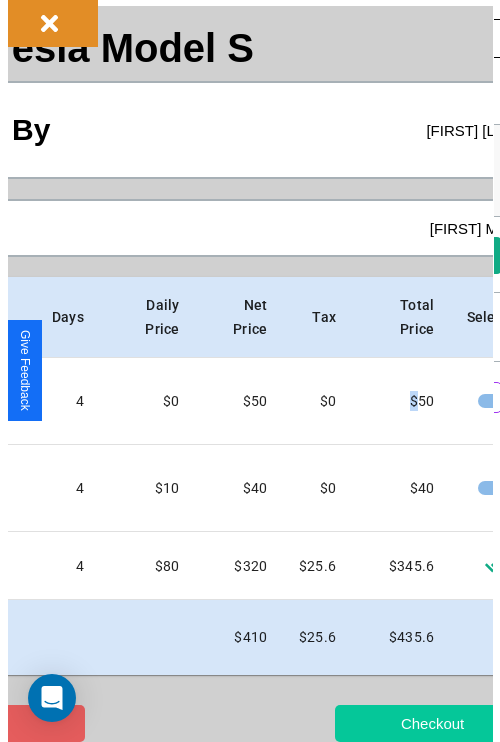 scroll, scrollTop: 0, scrollLeft: 0, axis: both 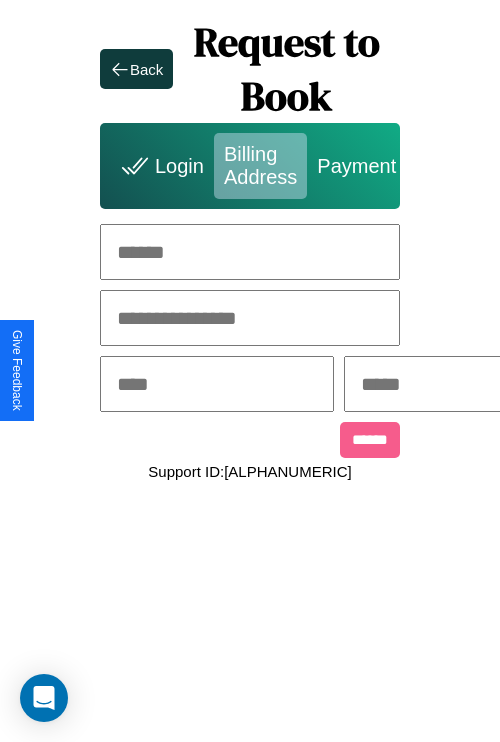 click at bounding box center [250, 252] 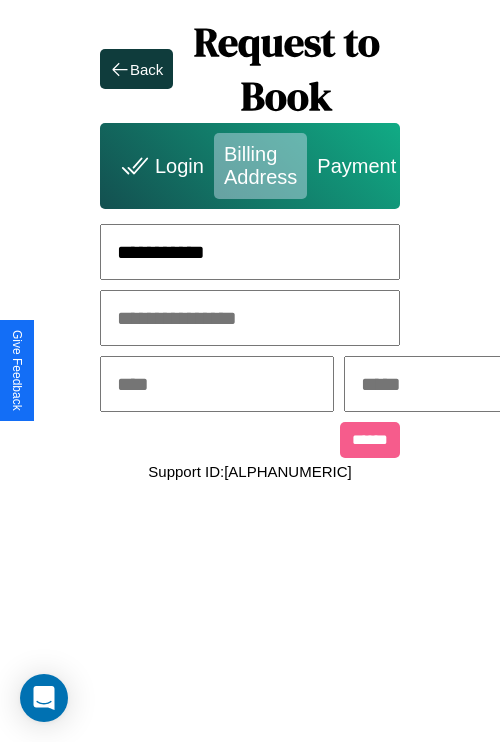 type on "**********" 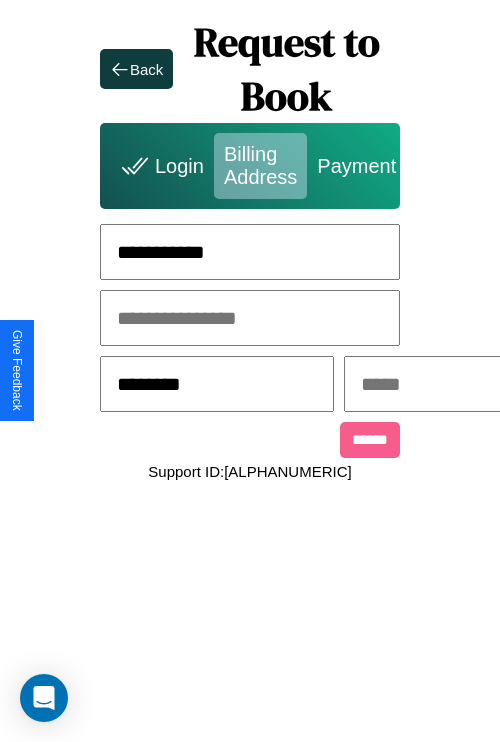 type on "********" 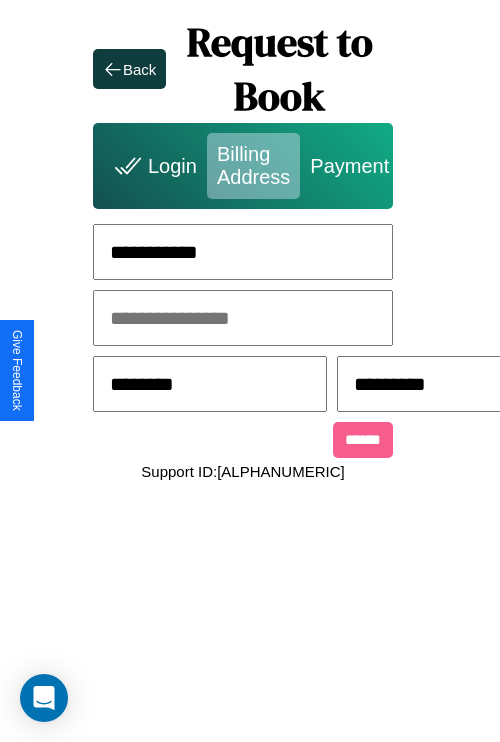 scroll, scrollTop: 0, scrollLeft: 517, axis: horizontal 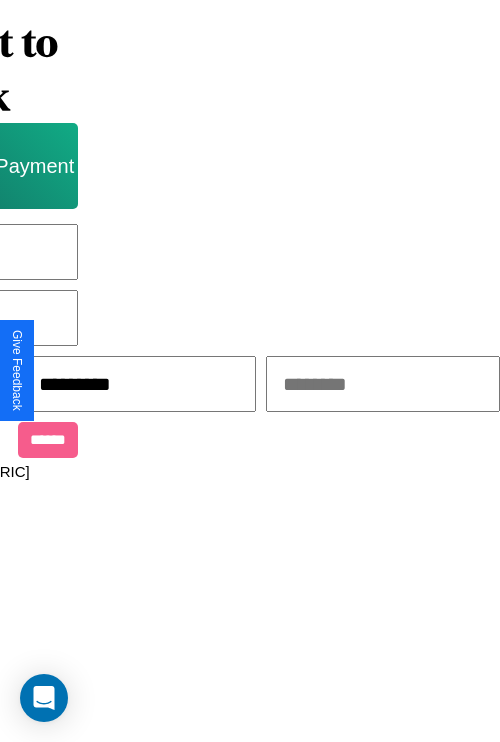 type on "*********" 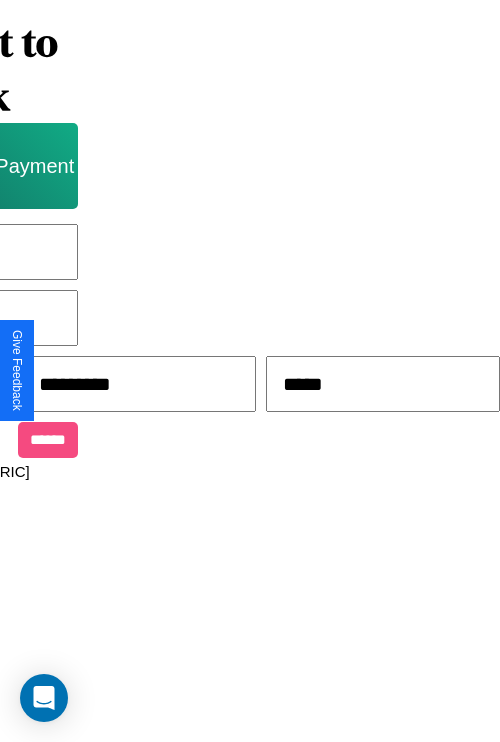 type on "*****" 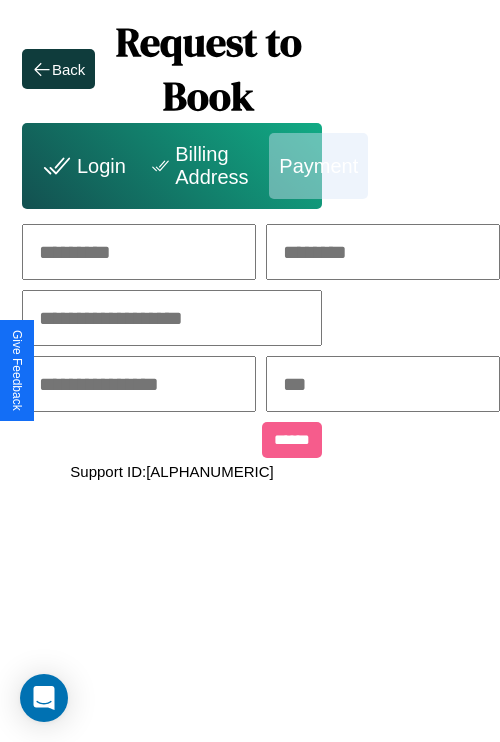 scroll, scrollTop: 0, scrollLeft: 208, axis: horizontal 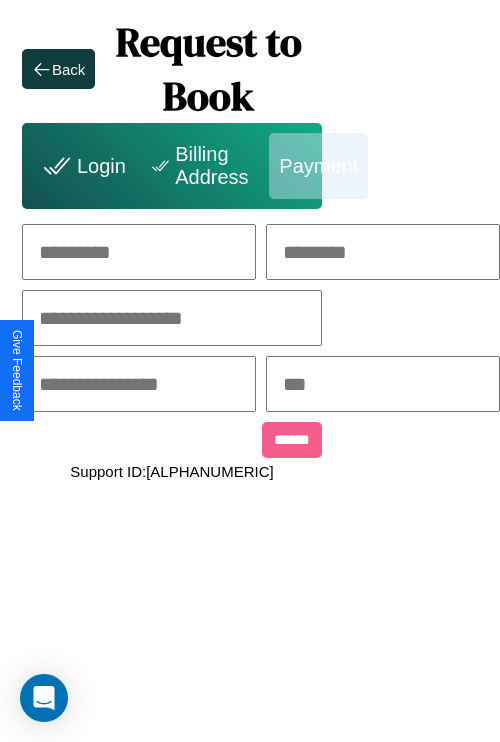 click at bounding box center (139, 252) 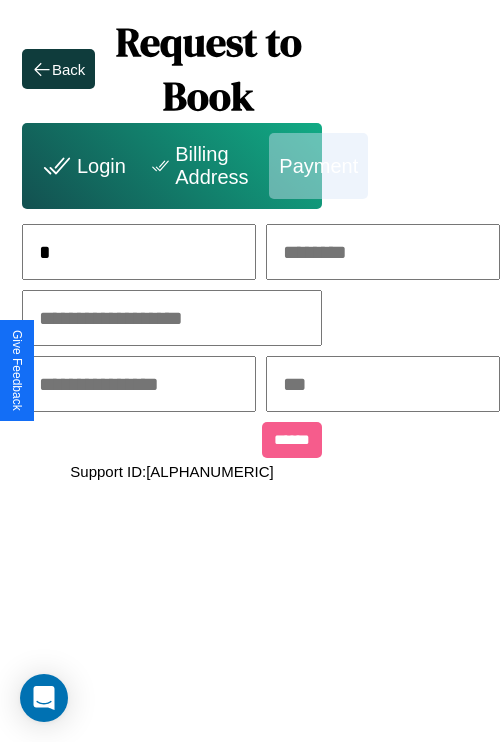 scroll, scrollTop: 0, scrollLeft: 122, axis: horizontal 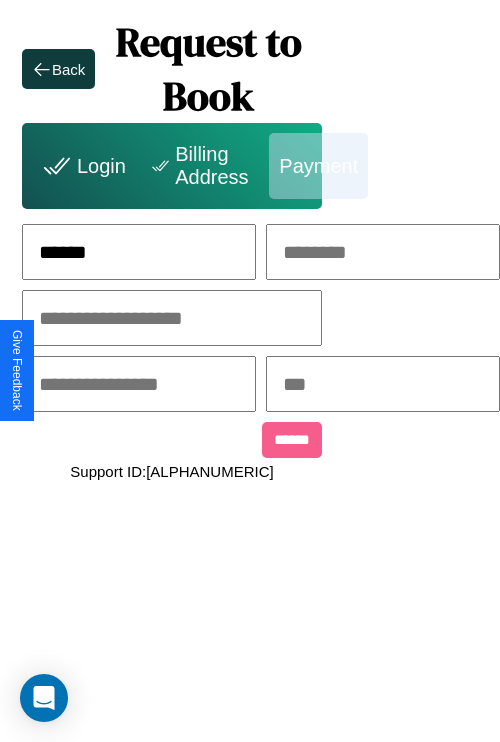 type on "******" 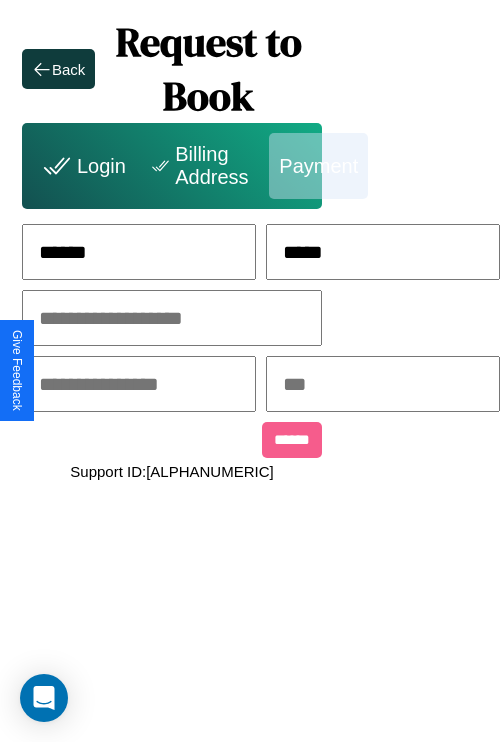 type on "*****" 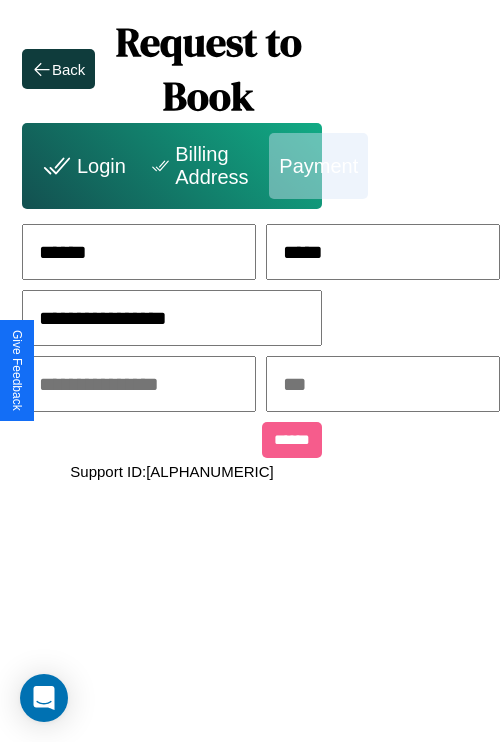 type on "**********" 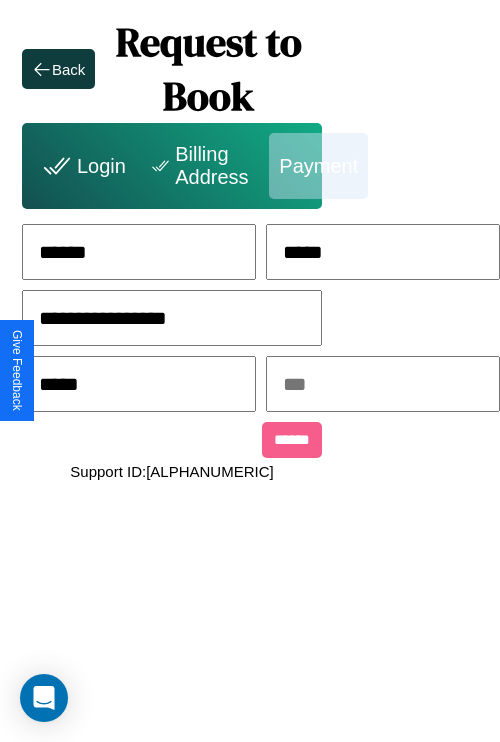 type on "*****" 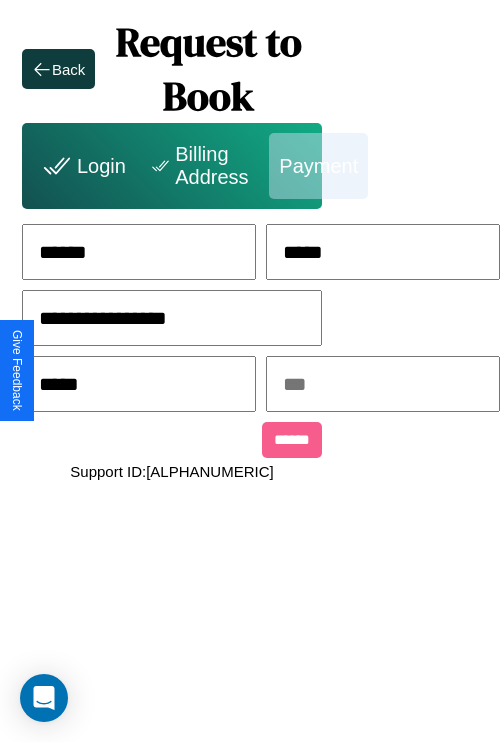 click at bounding box center (383, 384) 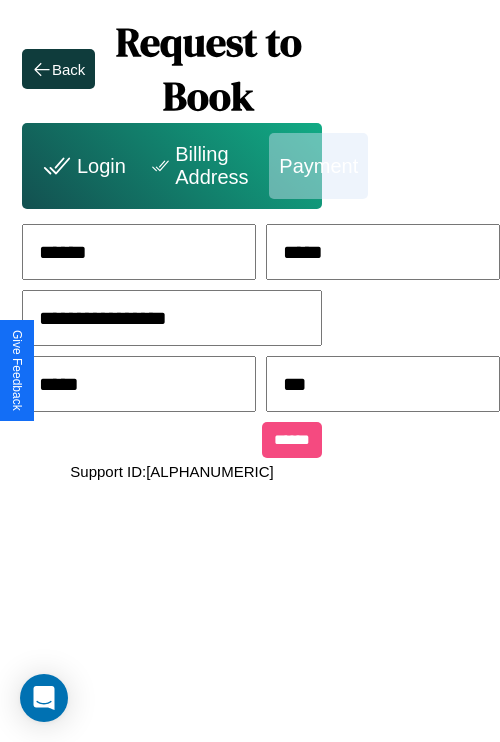 type on "***" 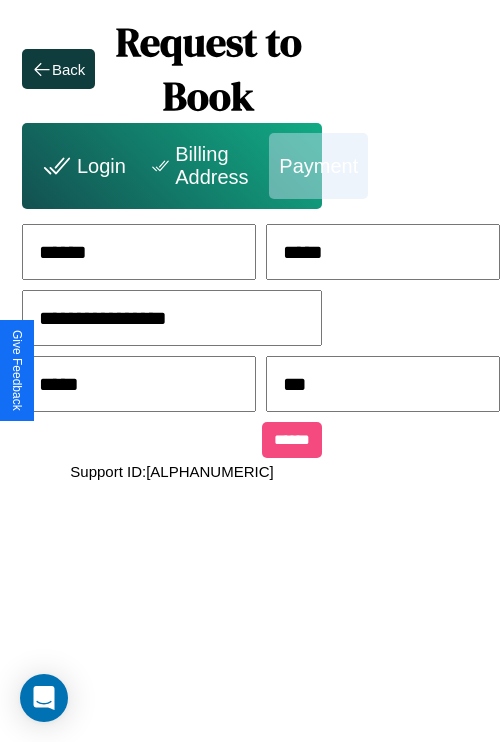 click on "******" at bounding box center (292, 440) 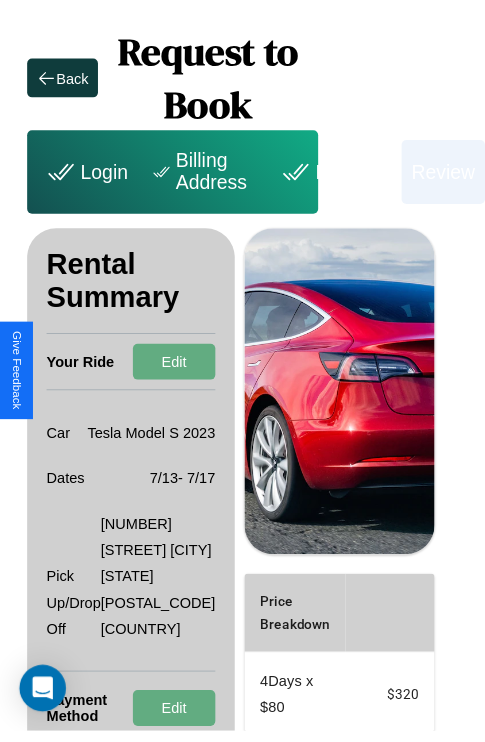scroll, scrollTop: 0, scrollLeft: 72, axis: horizontal 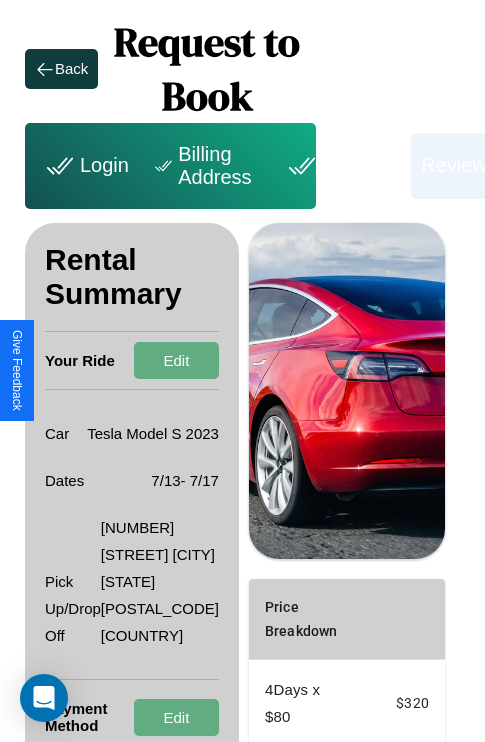 click on "Payment" at bounding box center [341, 166] 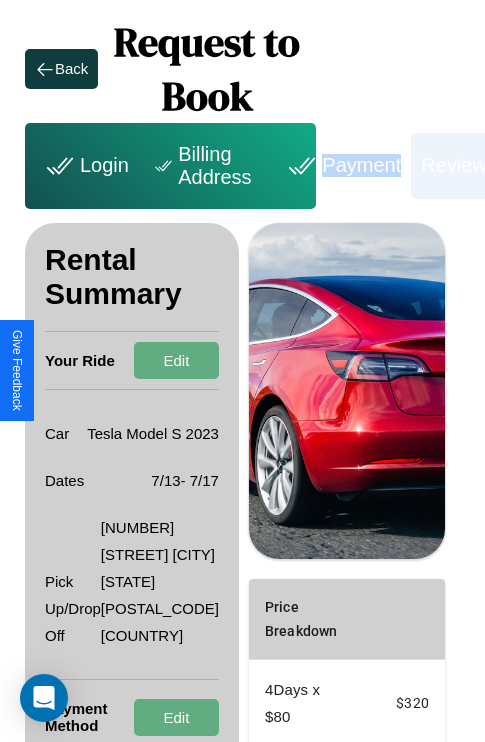 click on "Payment" at bounding box center [341, 166] 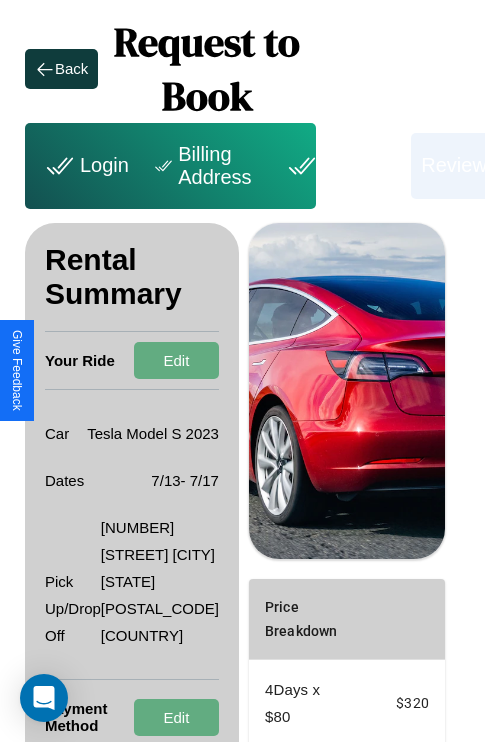 click on "Payment" at bounding box center (341, 166) 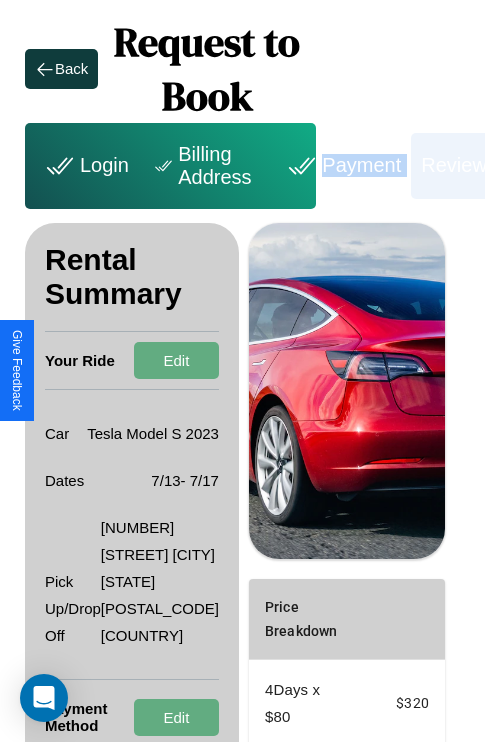 click on "Payment" at bounding box center [341, 166] 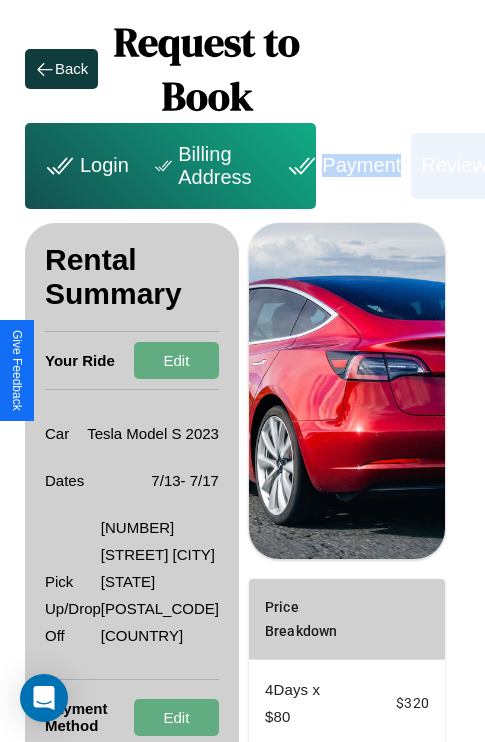 click on "Payment" at bounding box center (341, 166) 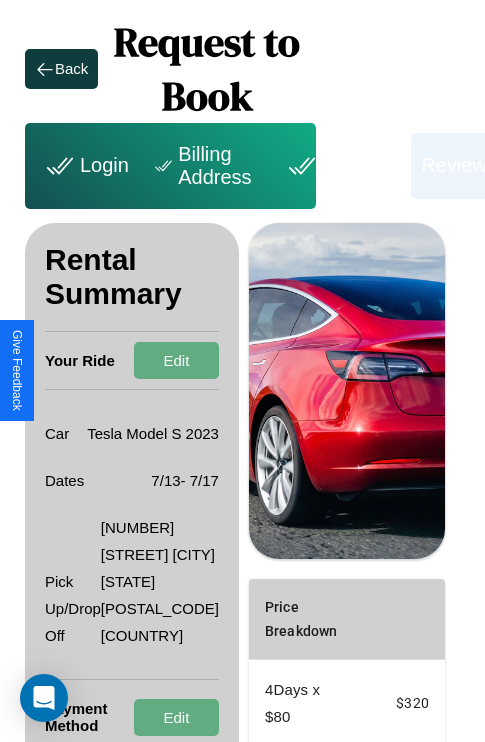scroll, scrollTop: 382, scrollLeft: 72, axis: both 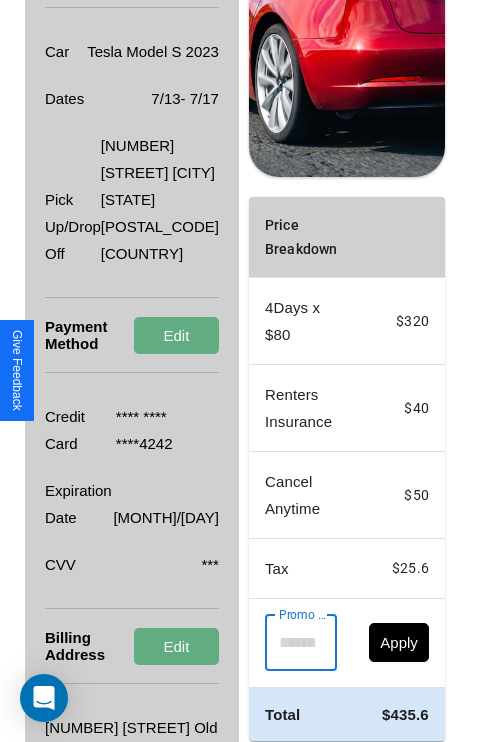 click on "Promo Code" at bounding box center (290, 643) 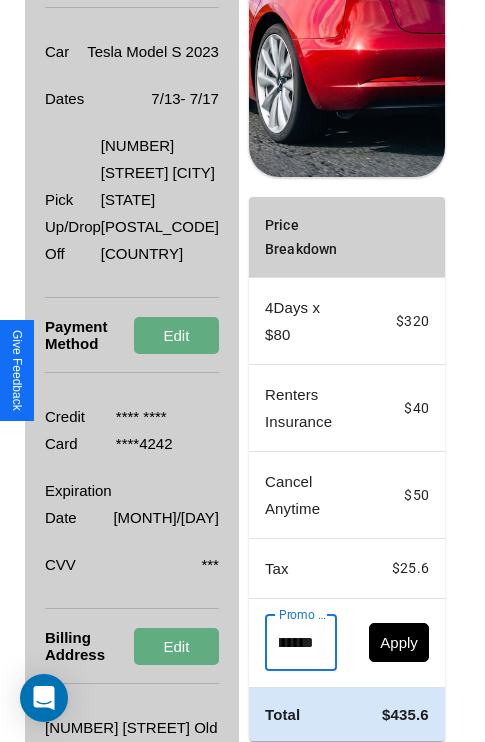 scroll, scrollTop: 0, scrollLeft: 71, axis: horizontal 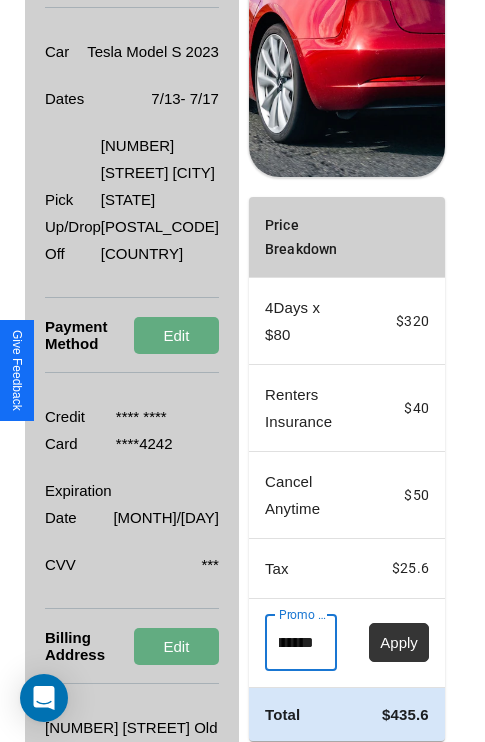 type on "**********" 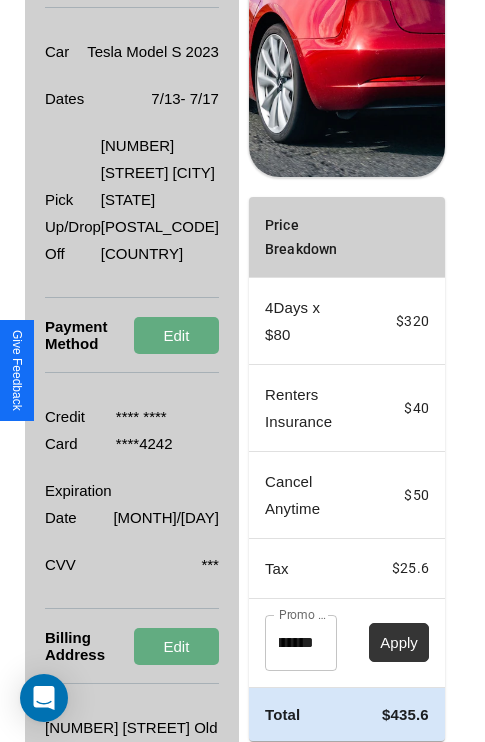 scroll, scrollTop: 0, scrollLeft: 0, axis: both 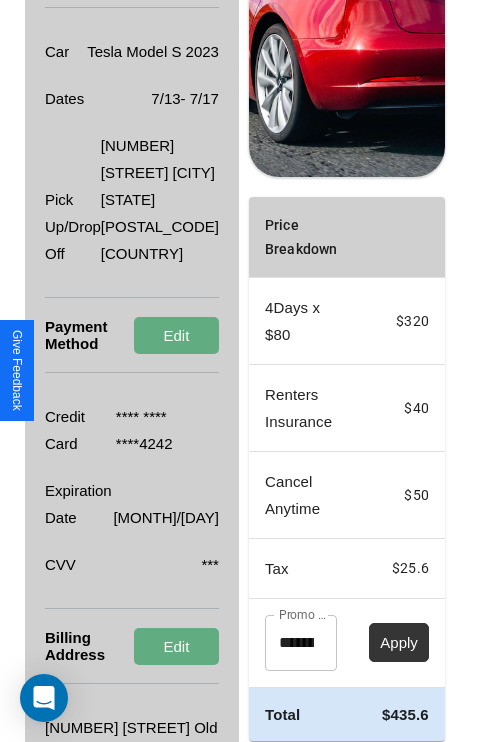 click on "Apply" at bounding box center (399, 642) 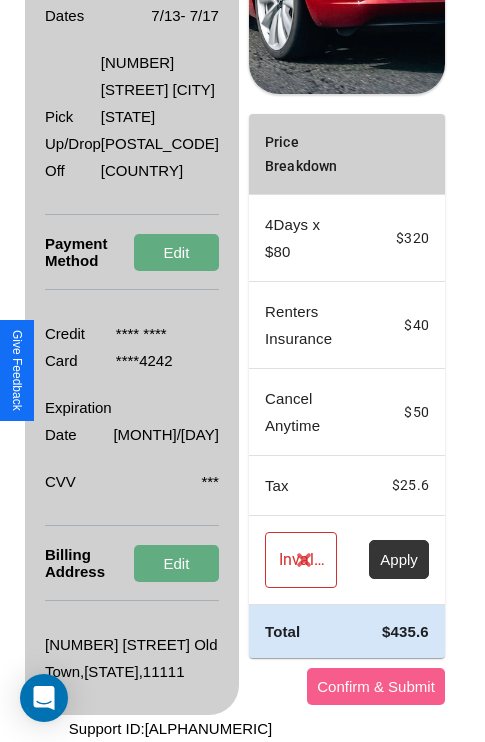 scroll, scrollTop: 536, scrollLeft: 72, axis: both 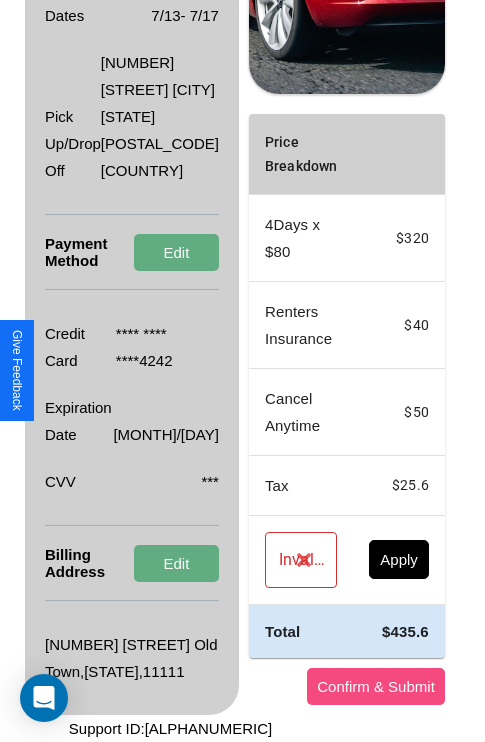 click on "Confirm & Submit" at bounding box center (376, 686) 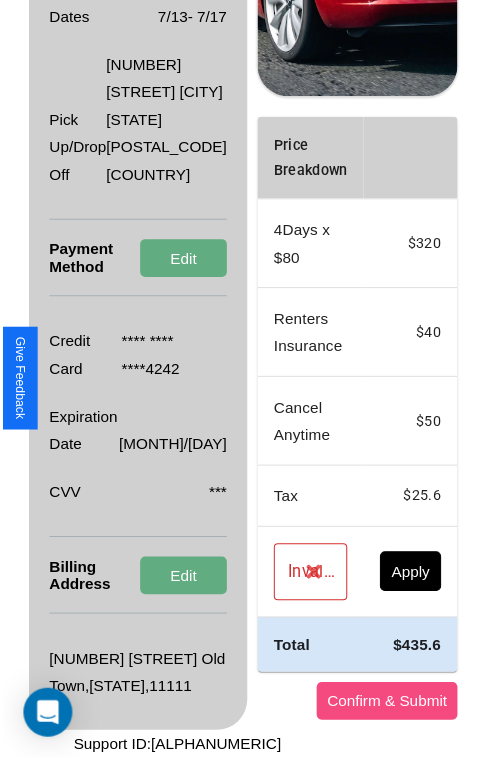 scroll, scrollTop: 0, scrollLeft: 69, axis: horizontal 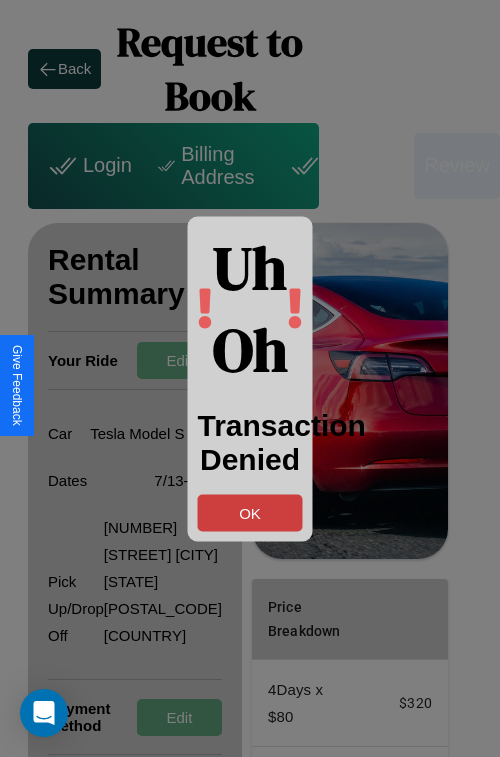 click on "OK" at bounding box center [250, 512] 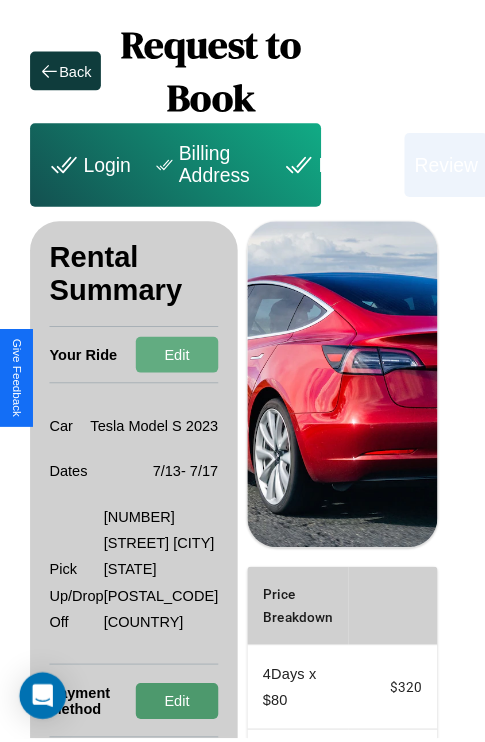 scroll, scrollTop: 65, scrollLeft: 69, axis: both 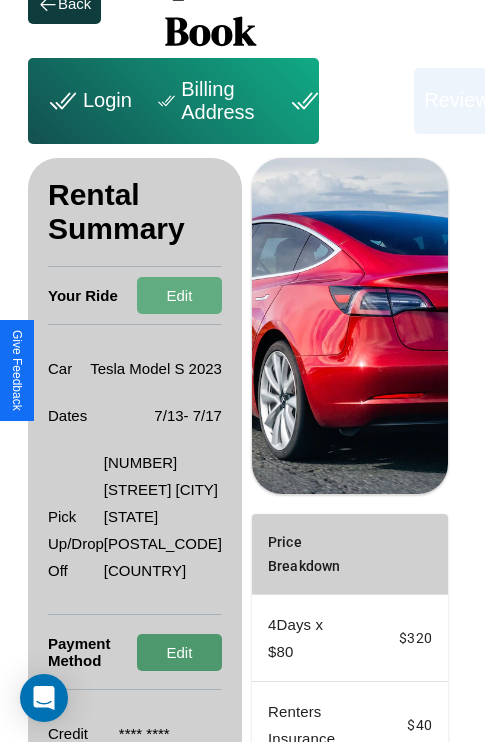 click on "Edit" at bounding box center [179, 652] 